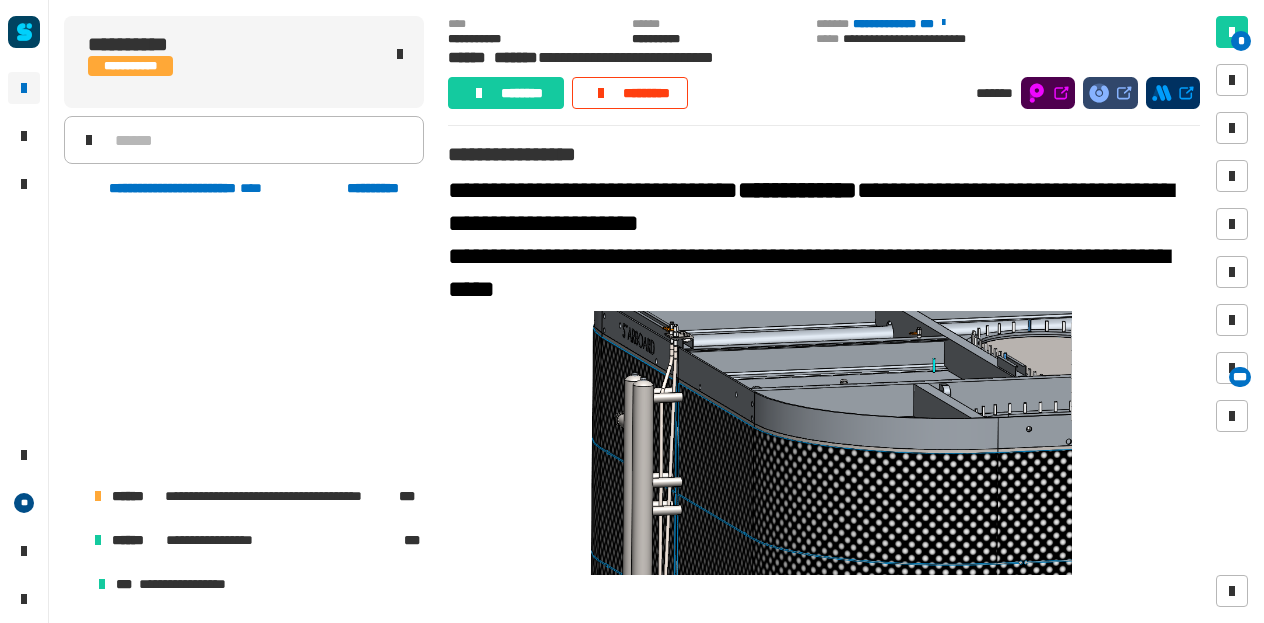 scroll, scrollTop: 0, scrollLeft: 0, axis: both 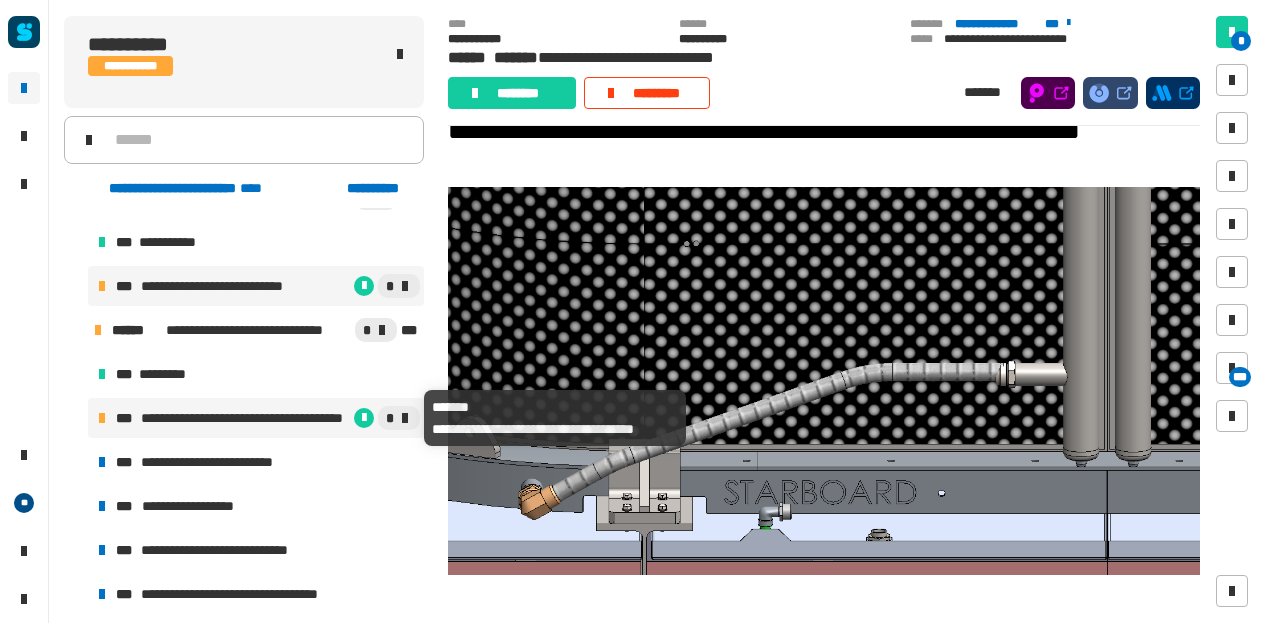 click on "**********" at bounding box center [245, 418] 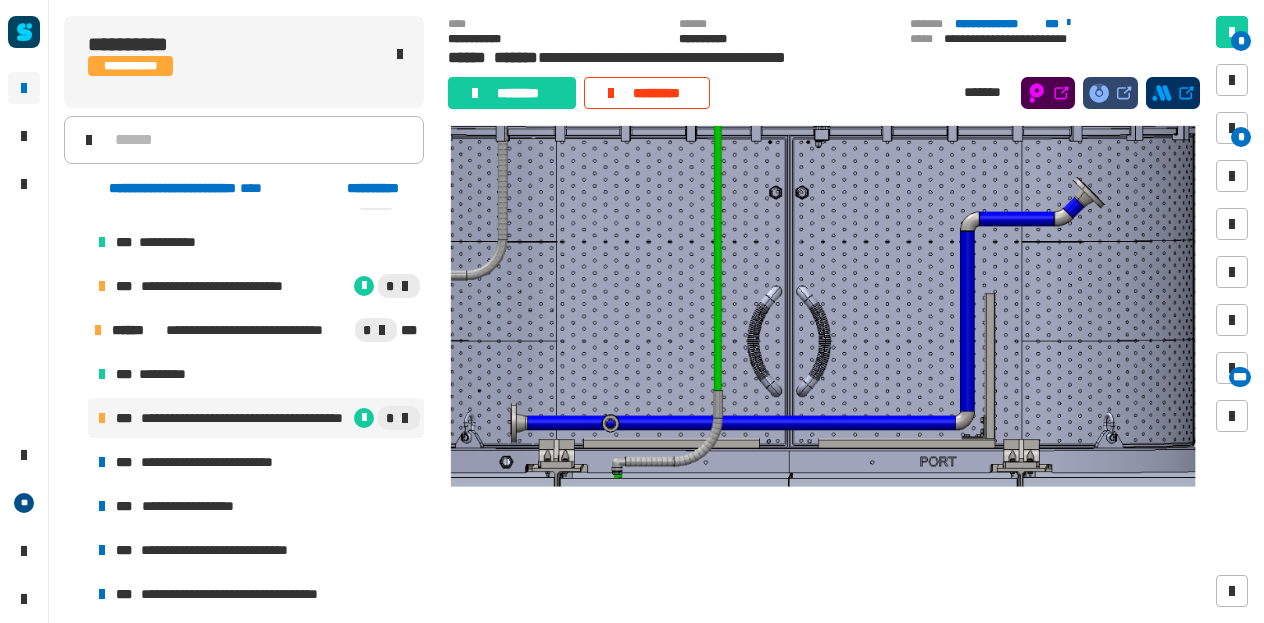 scroll, scrollTop: 3228, scrollLeft: 0, axis: vertical 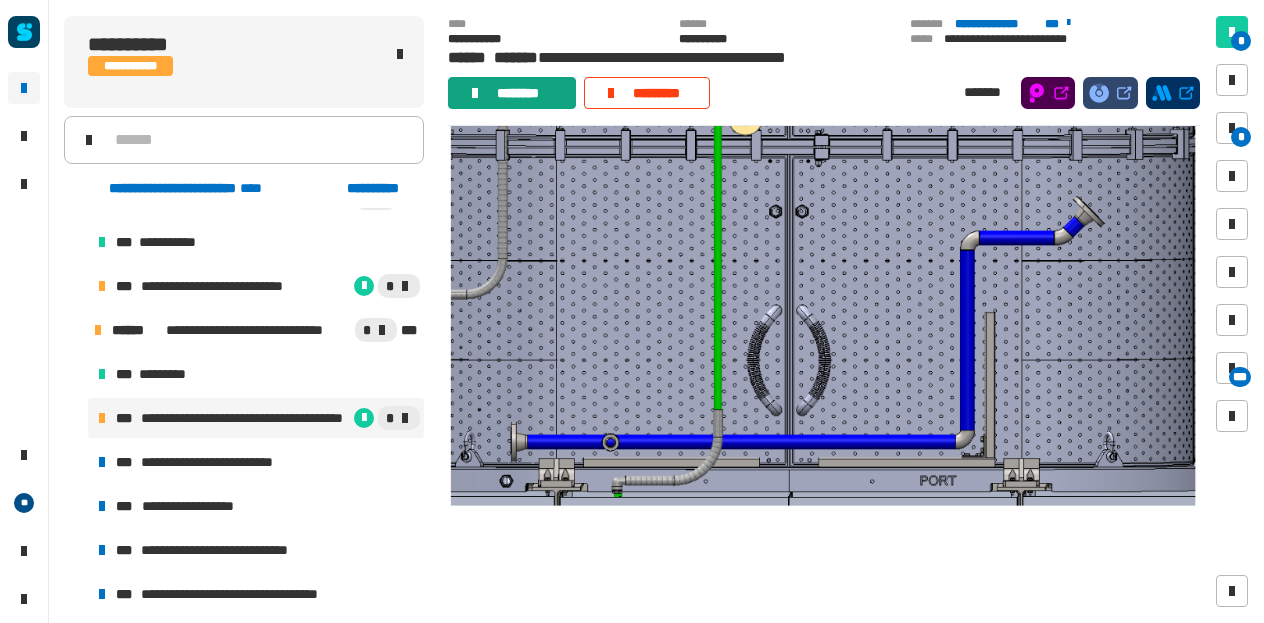 click on "********" 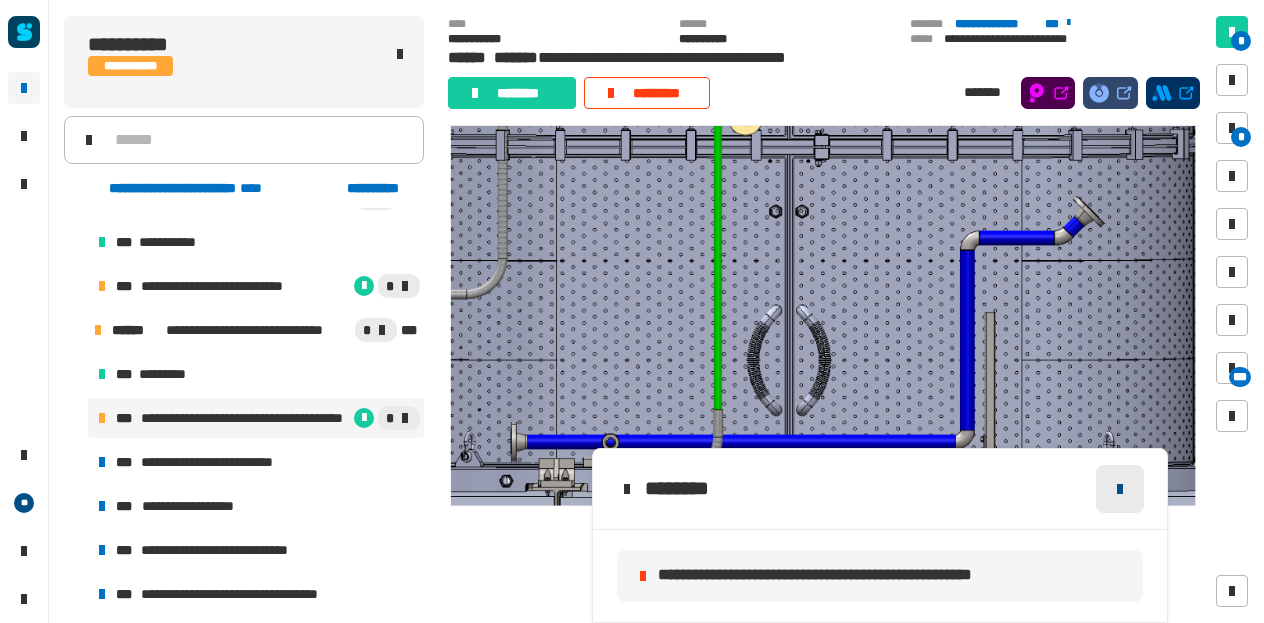 click 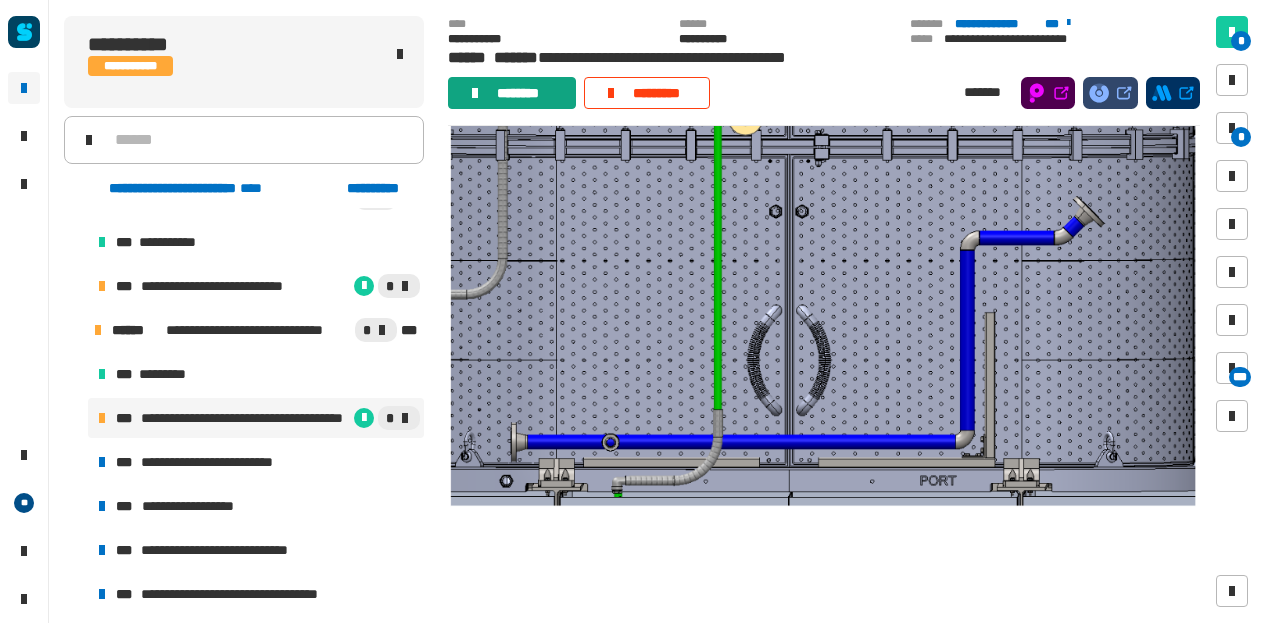 click on "********" 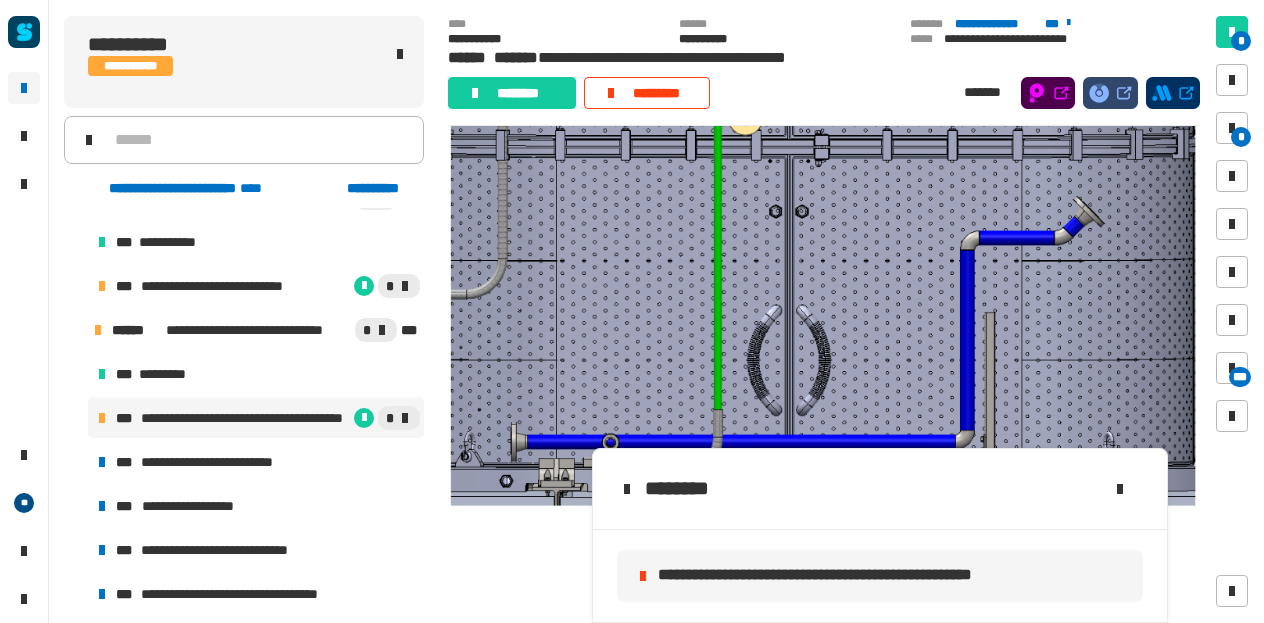 click on "**********" 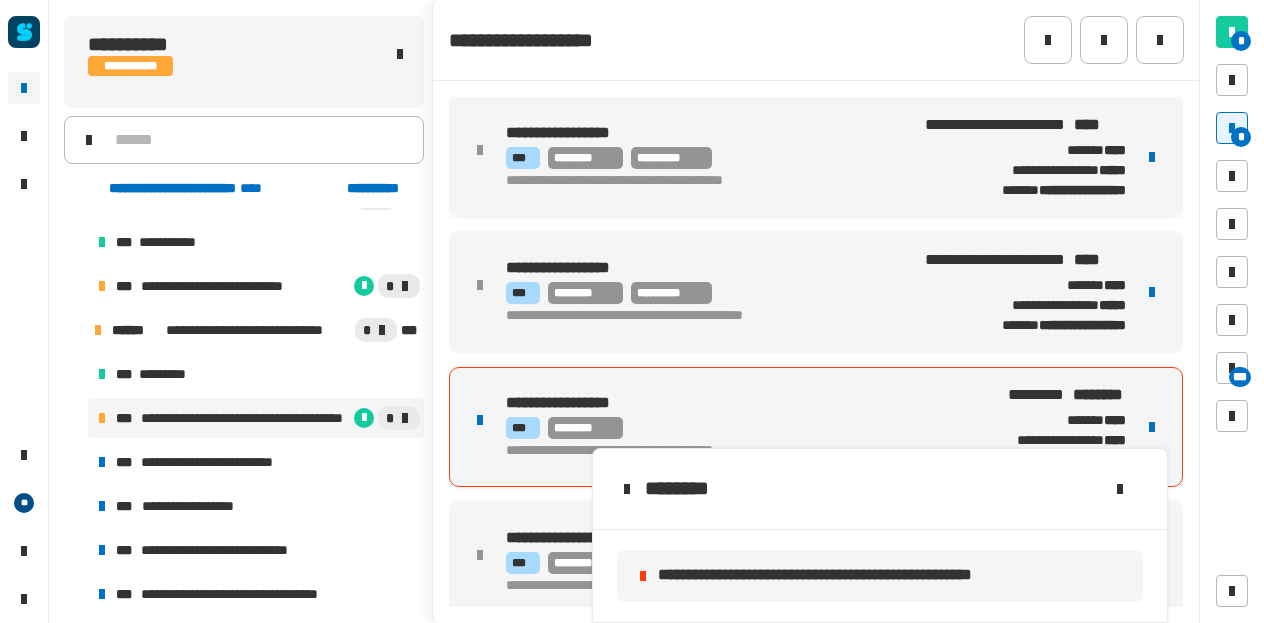scroll, scrollTop: 12, scrollLeft: 0, axis: vertical 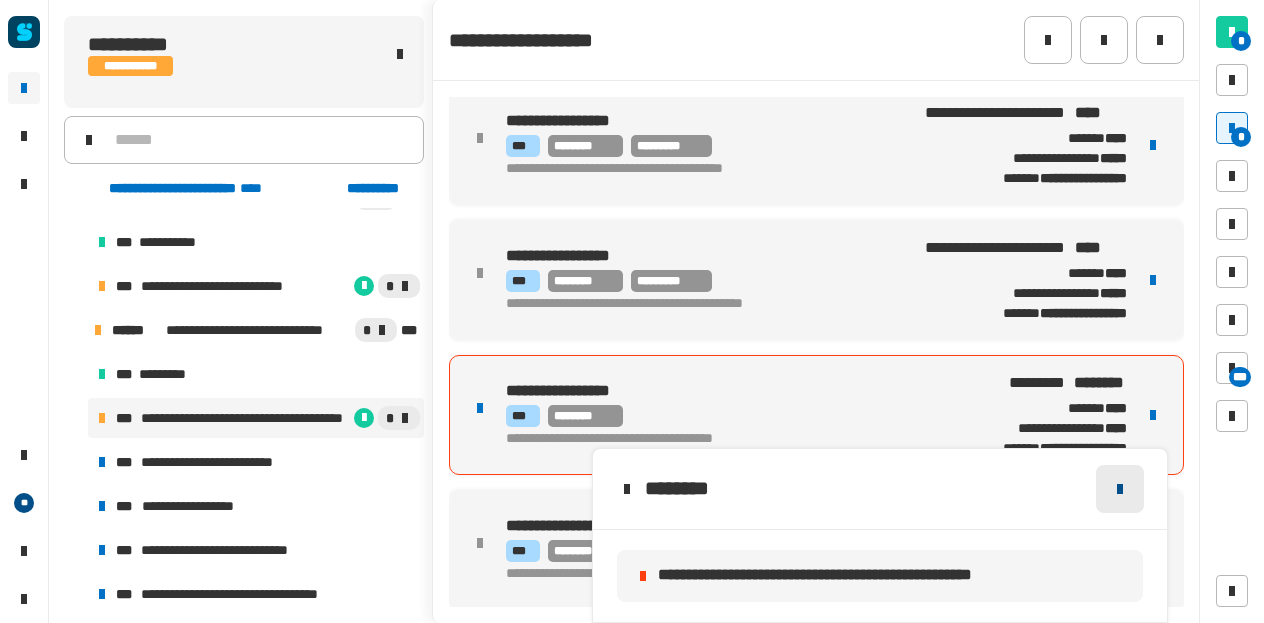 click 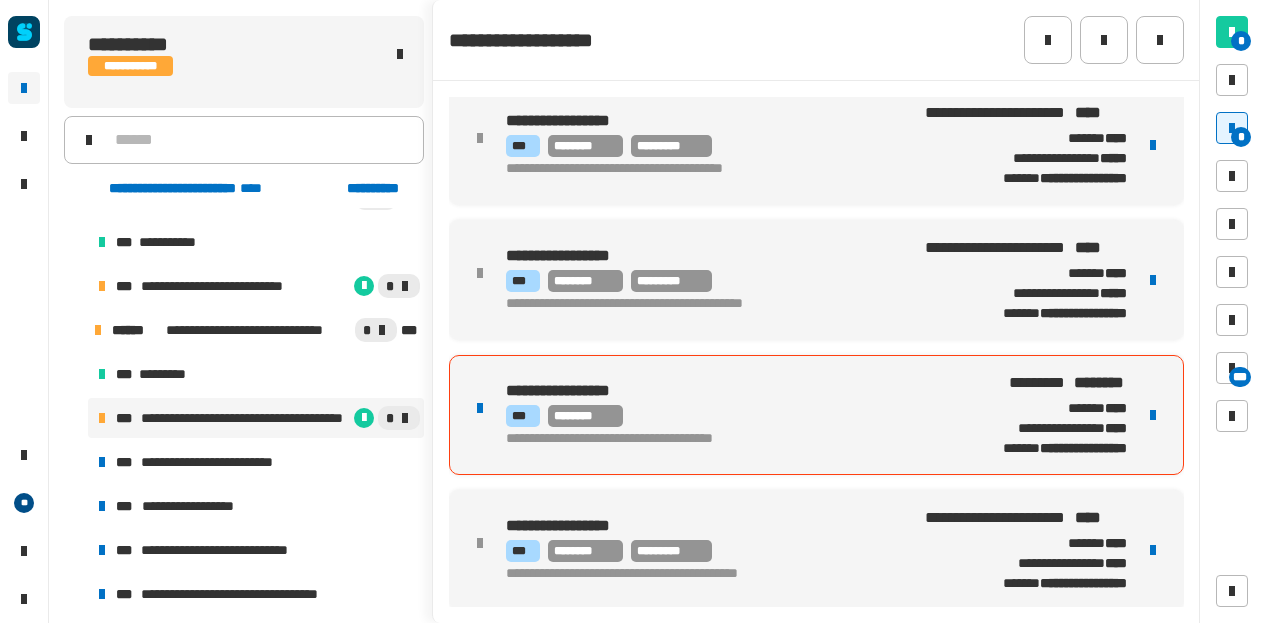 click at bounding box center [1153, 415] 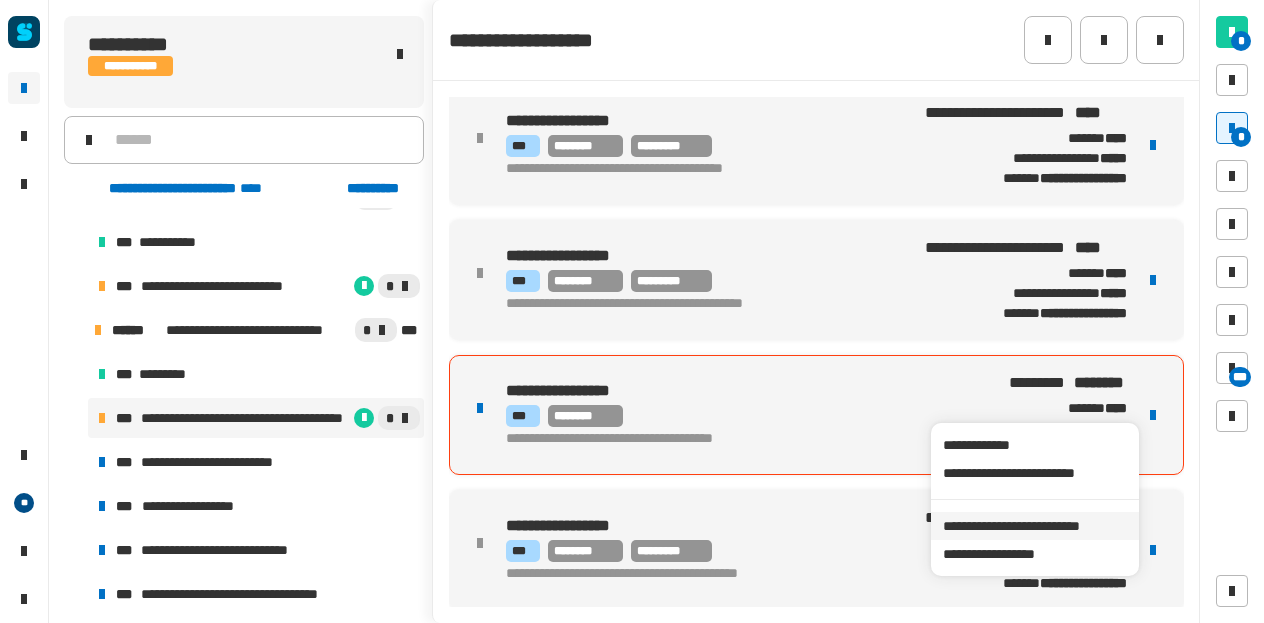 click on "**********" at bounding box center (1034, 526) 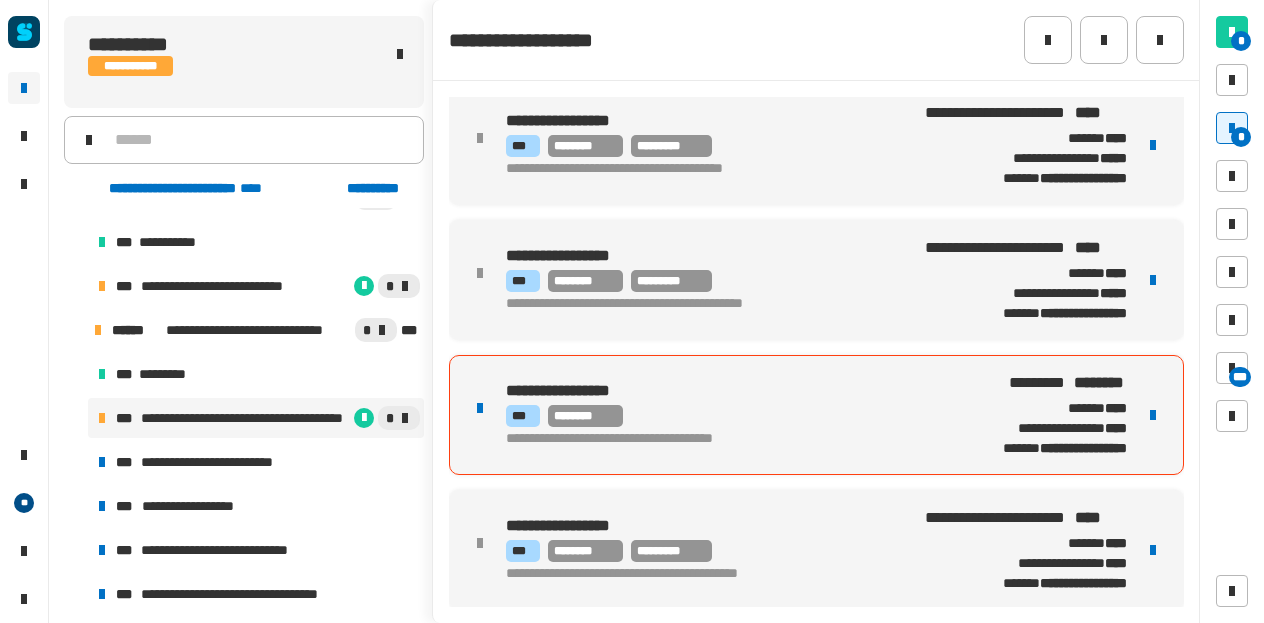 click on "*** ********" at bounding box center [727, 416] 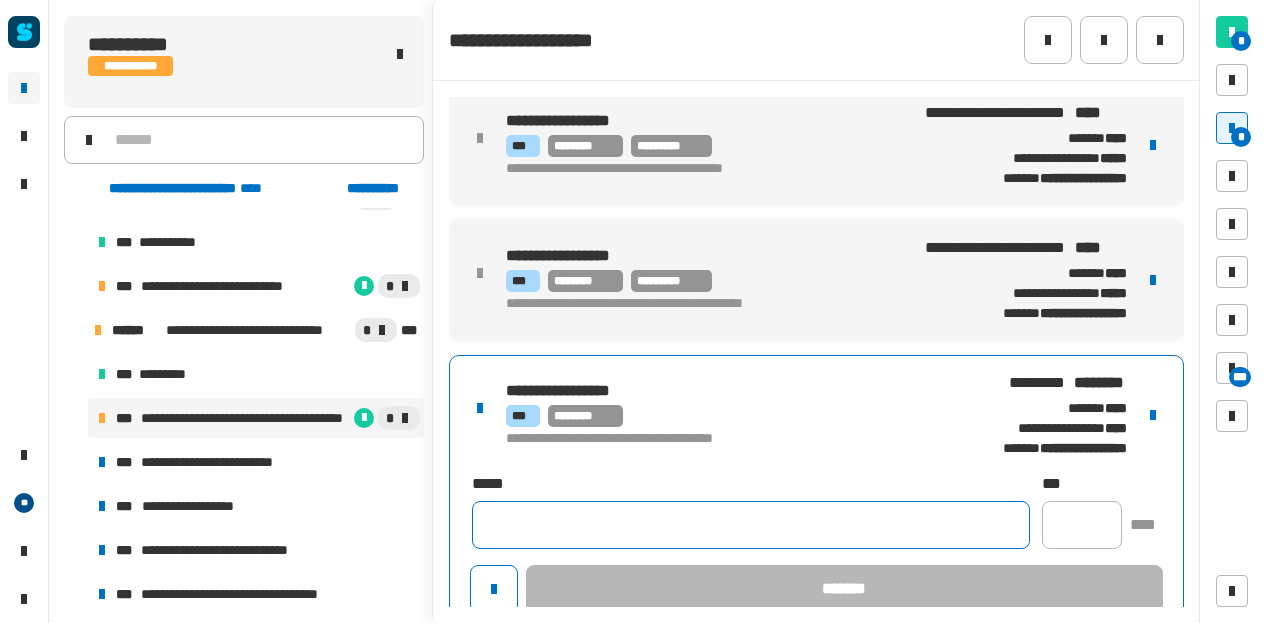 click 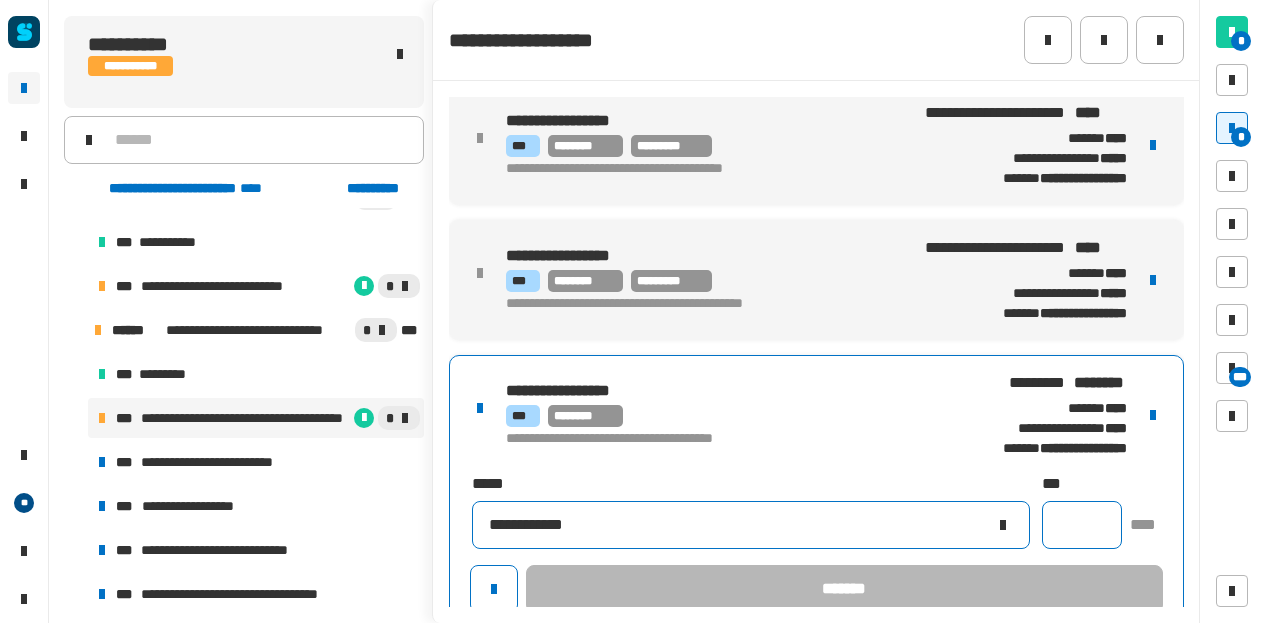 type on "**********" 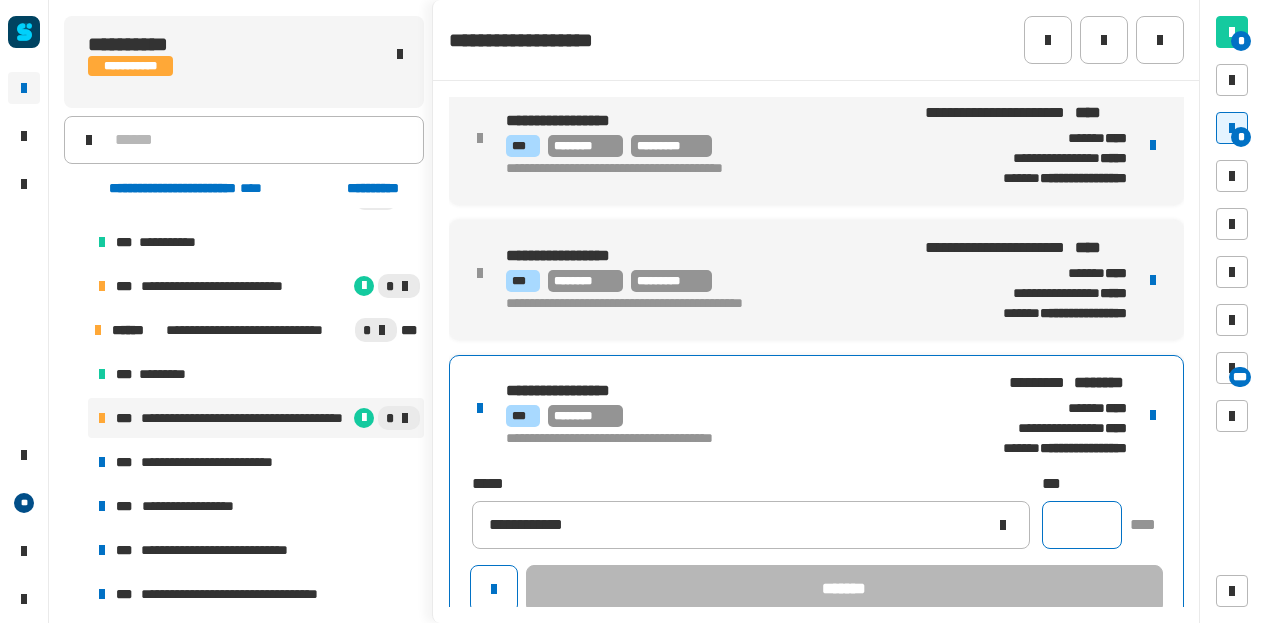 click 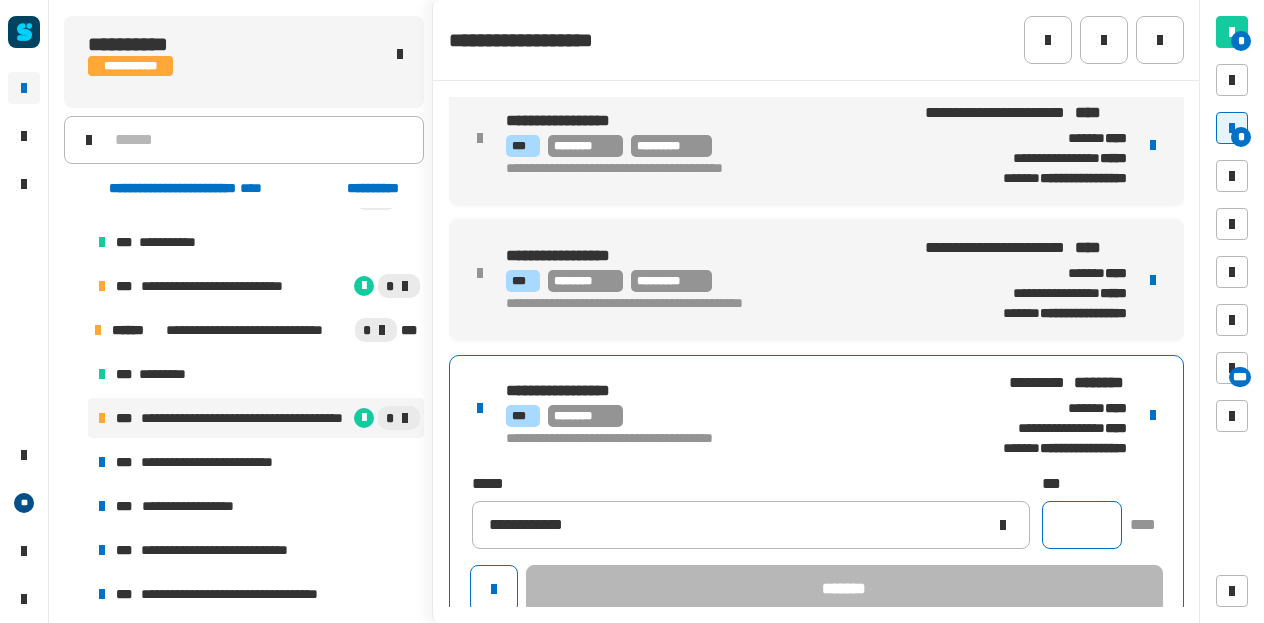 click 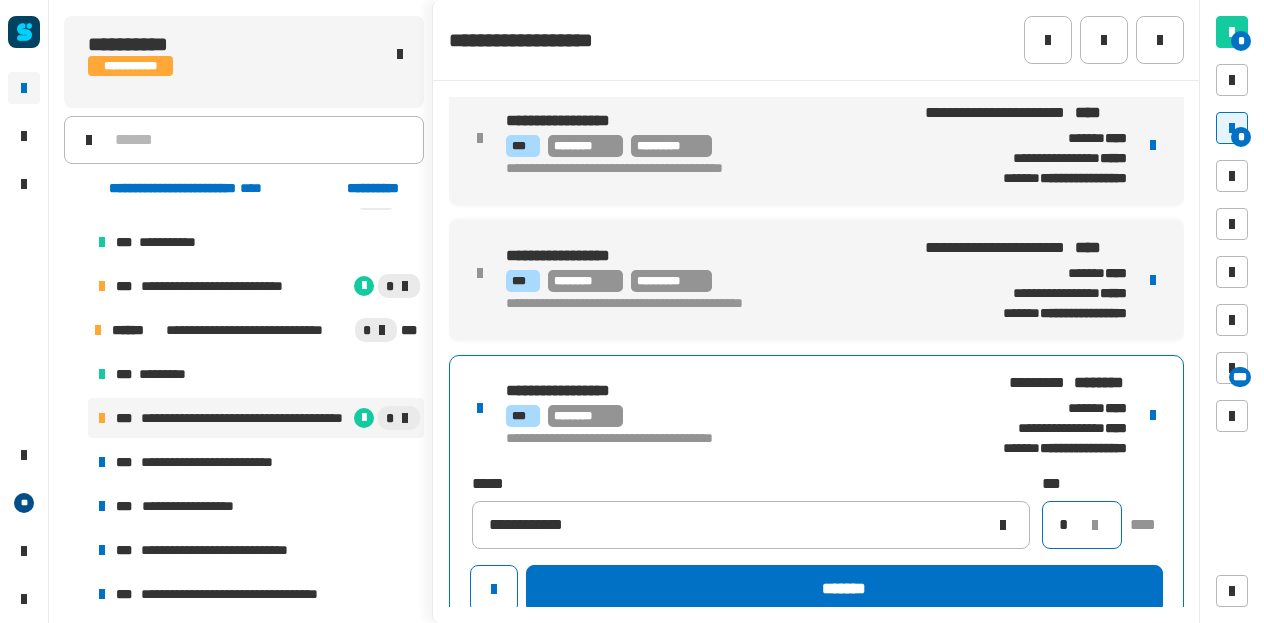 type on "*" 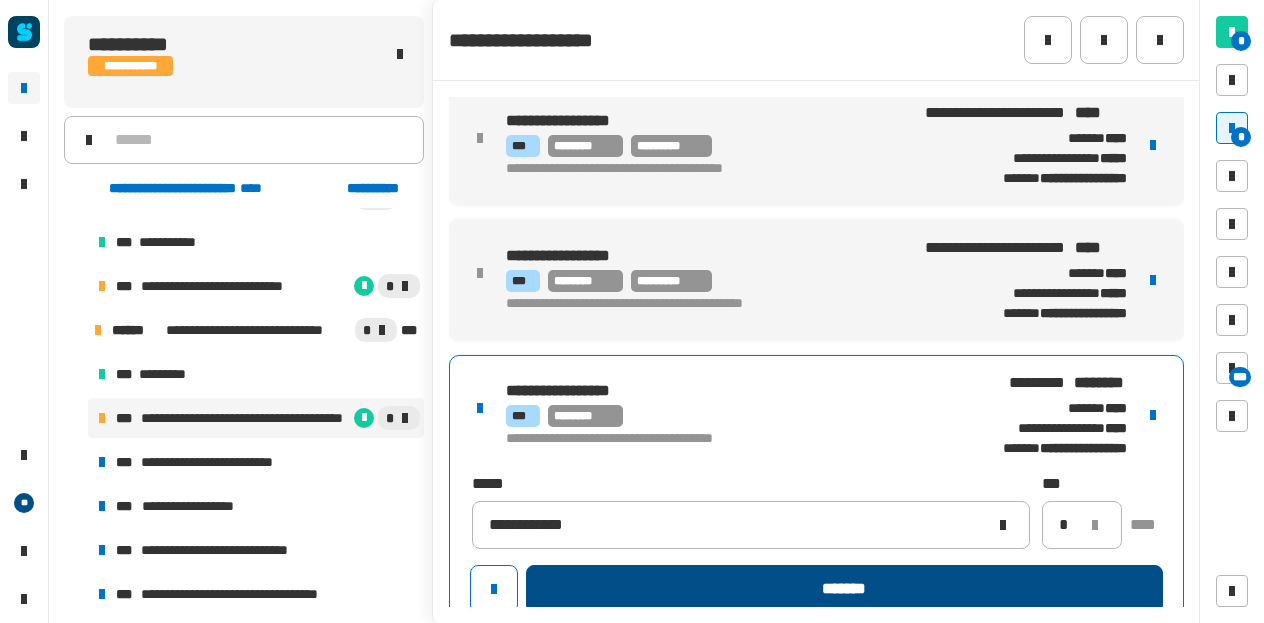 click on "*******" 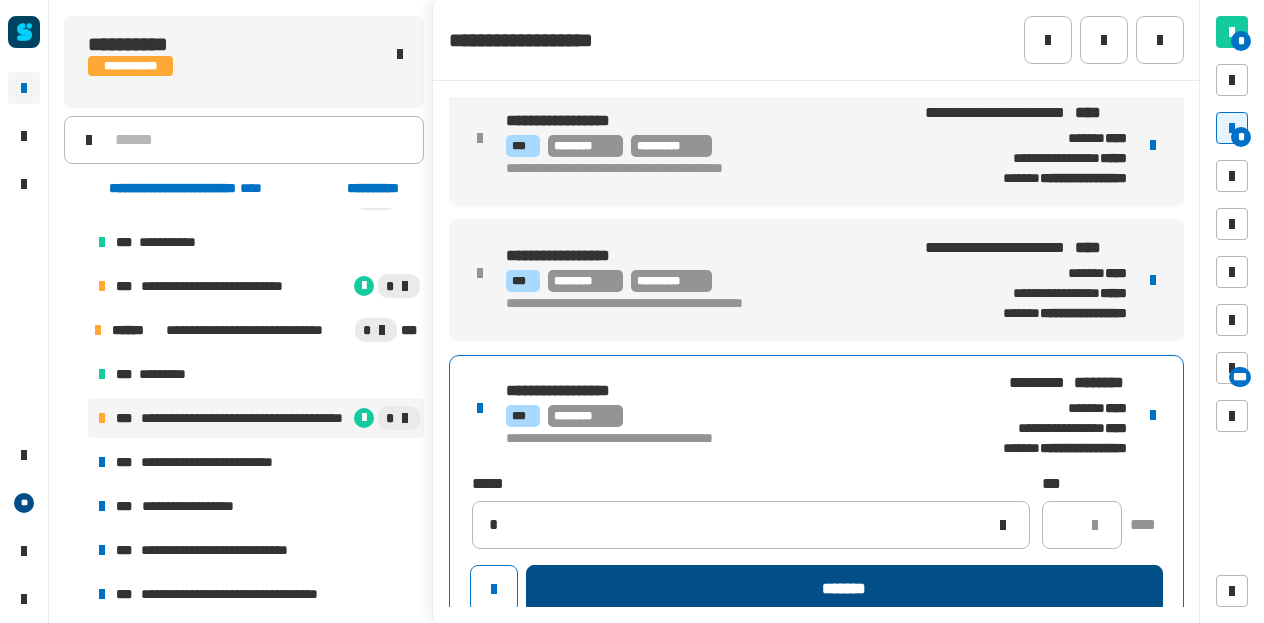 type 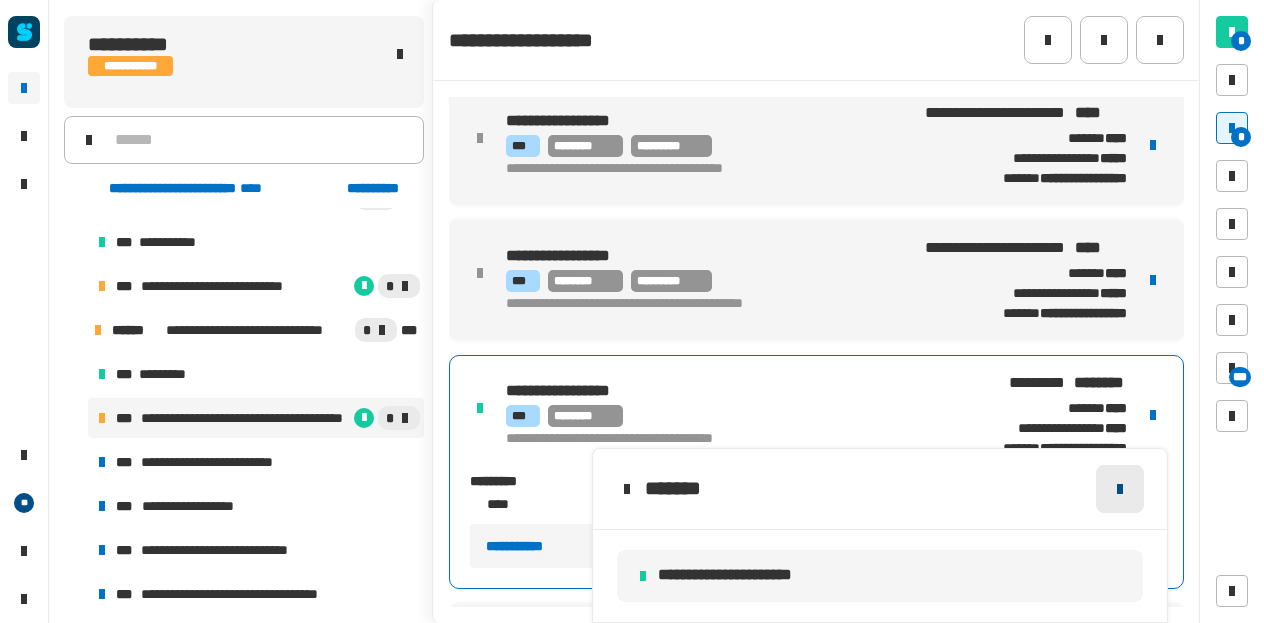 click 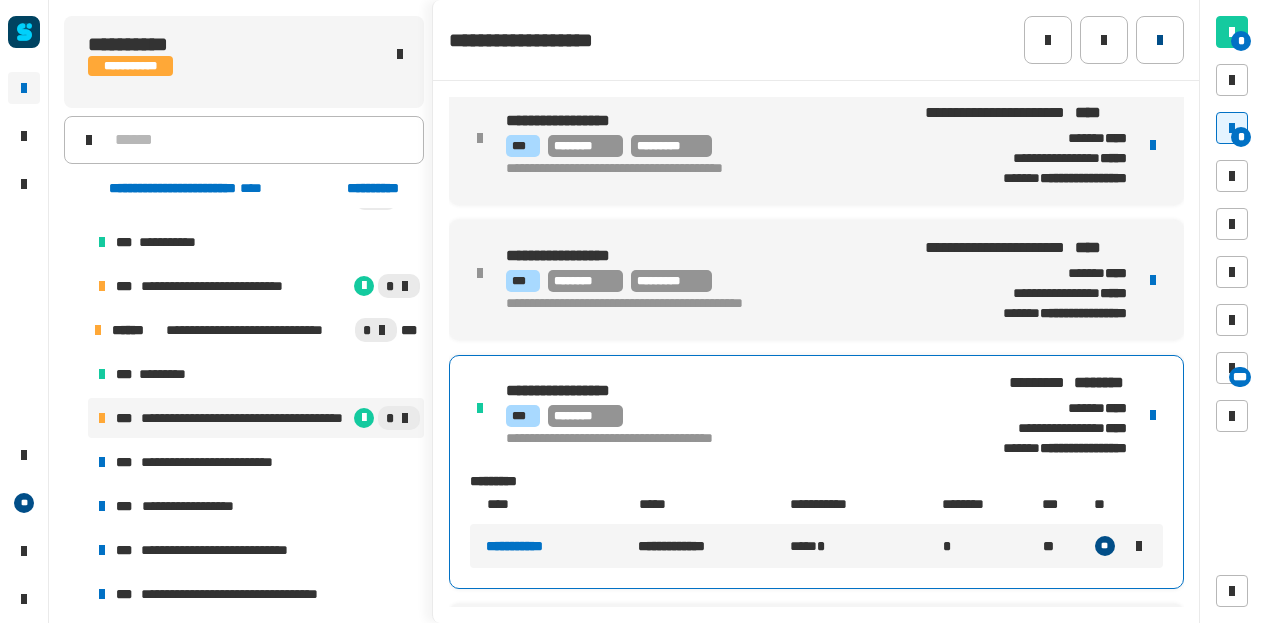click 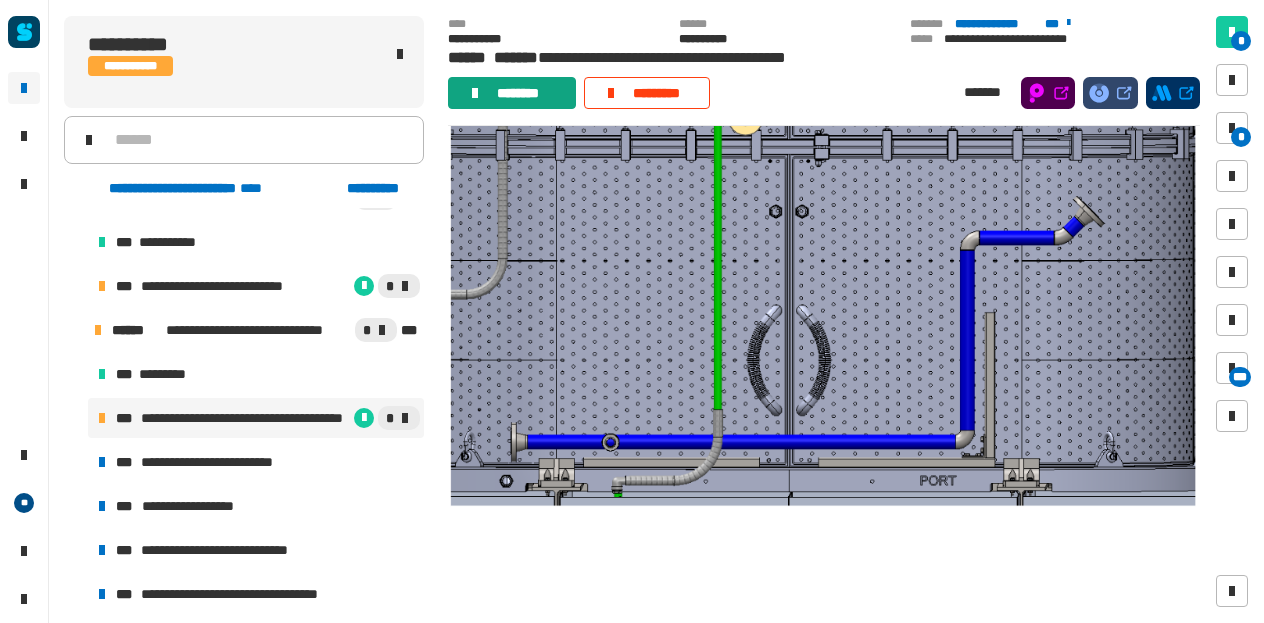 click on "********" 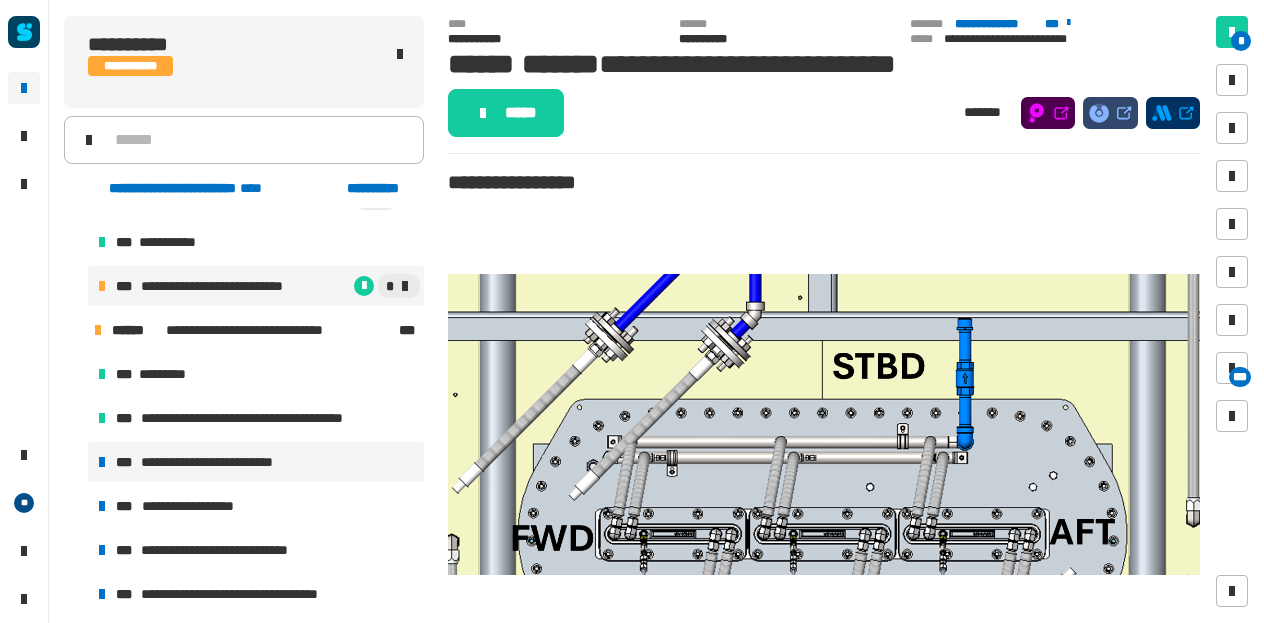 click on "**********" at bounding box center (256, 286) 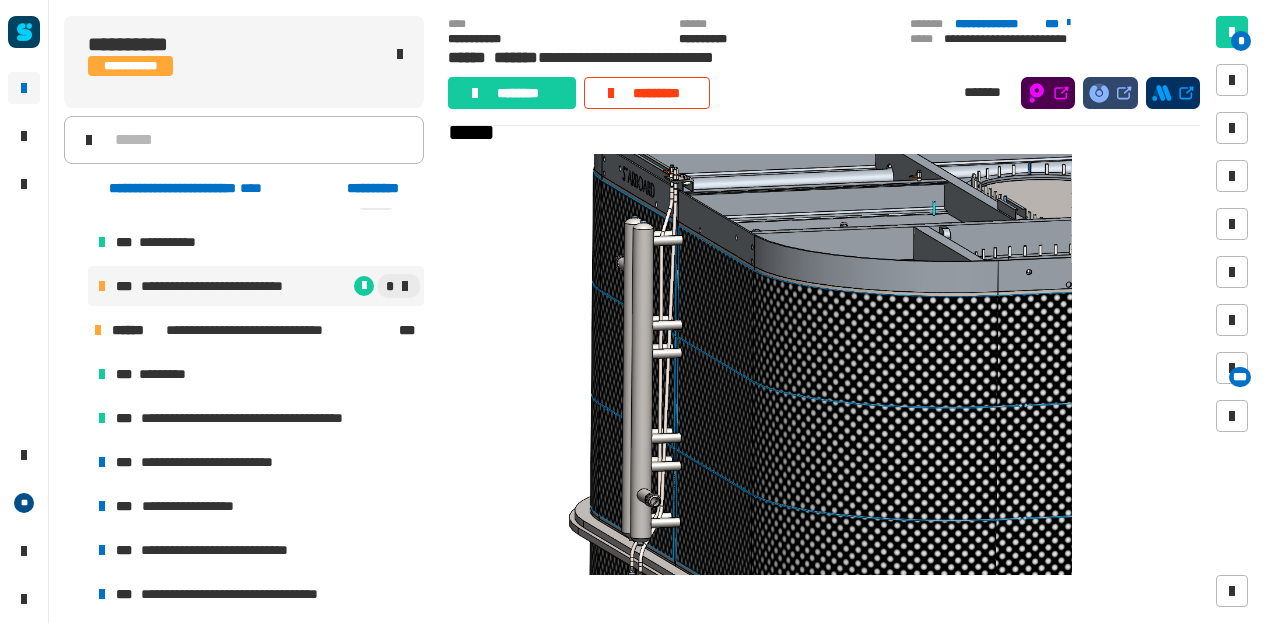 scroll, scrollTop: 67, scrollLeft: 0, axis: vertical 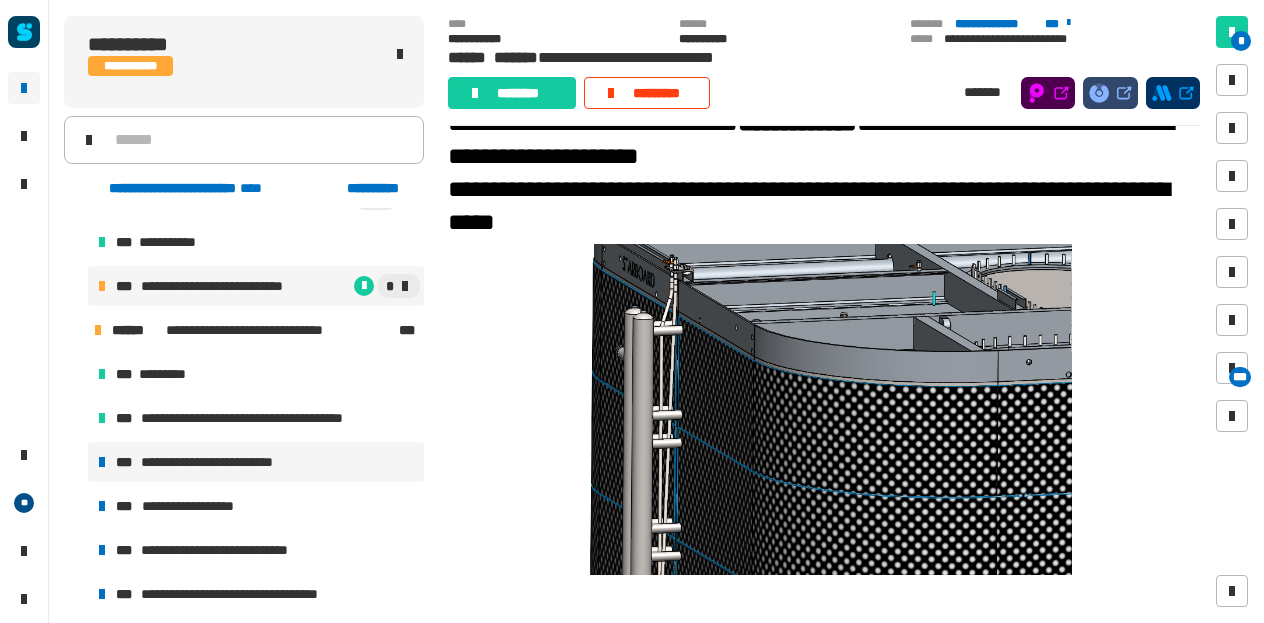 click on "**********" at bounding box center [222, 462] 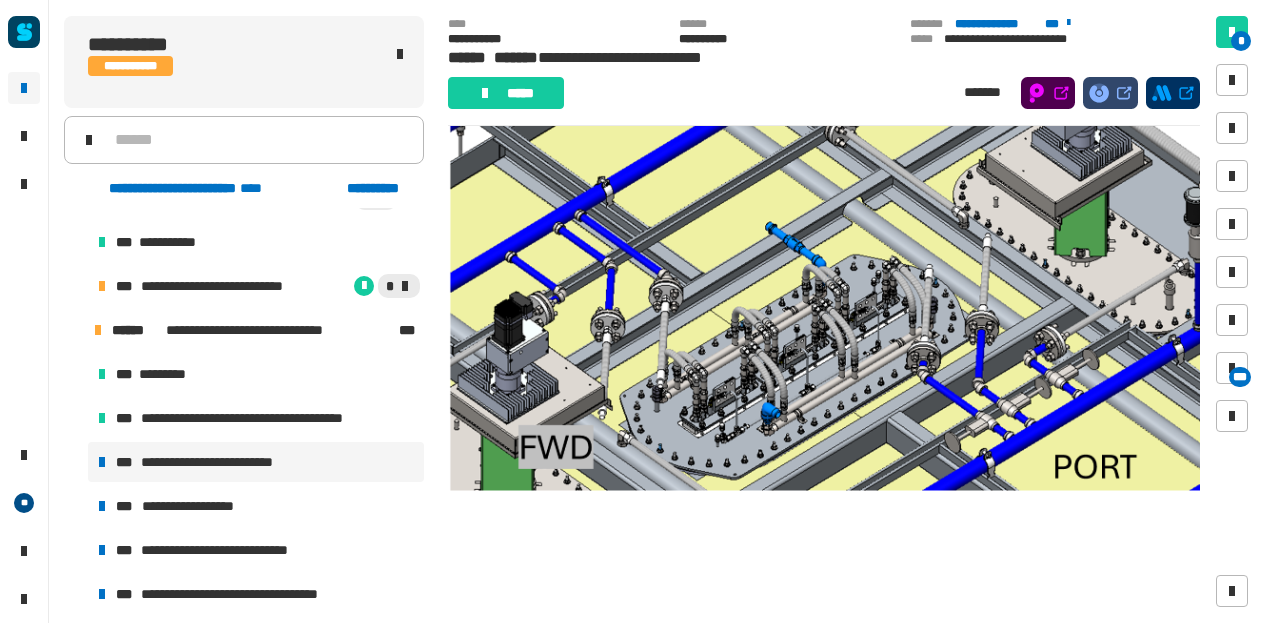 scroll, scrollTop: 862, scrollLeft: 0, axis: vertical 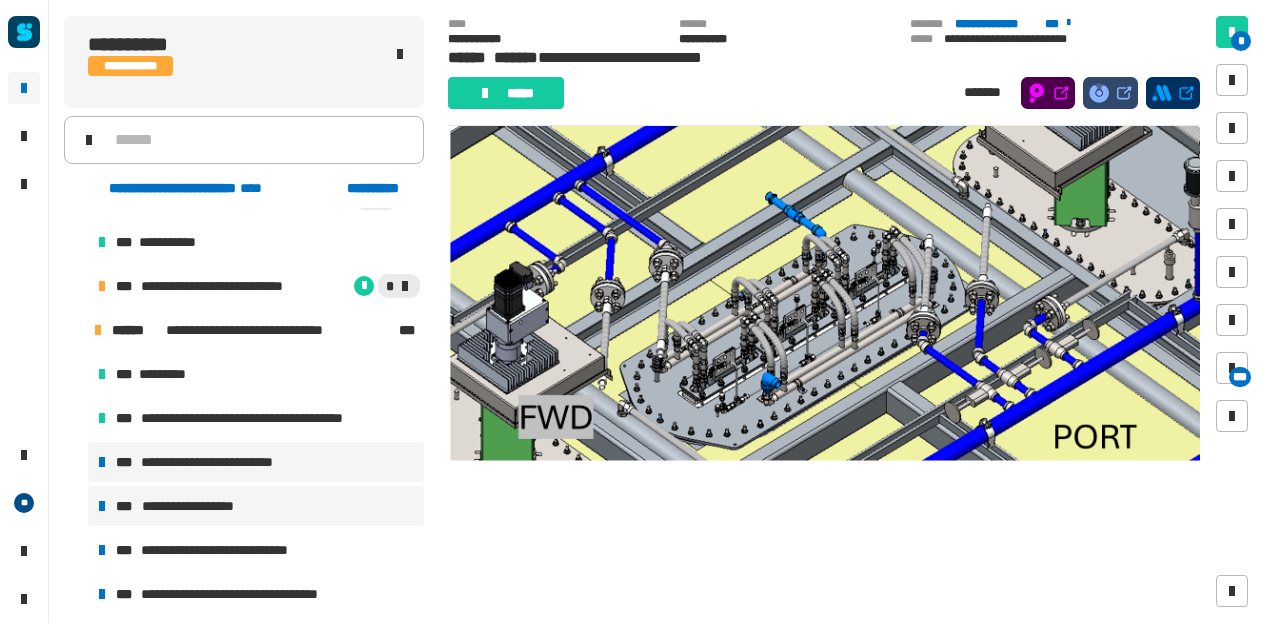 click on "**********" at bounding box center [204, 506] 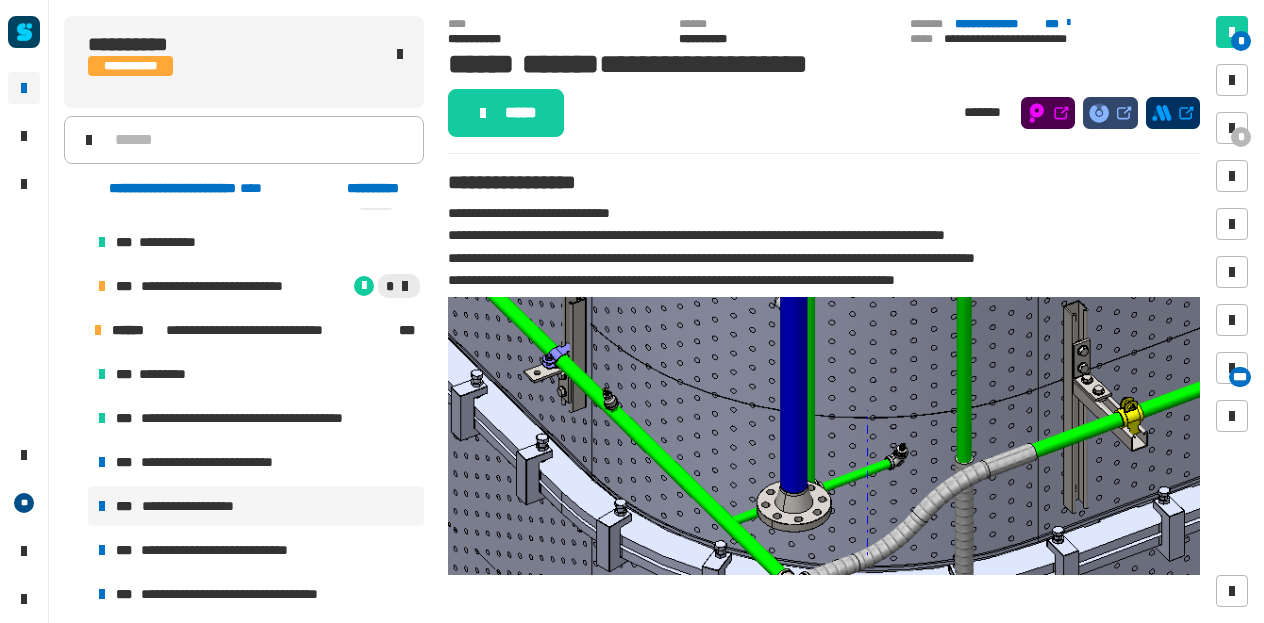 click on "**********" at bounding box center (204, 506) 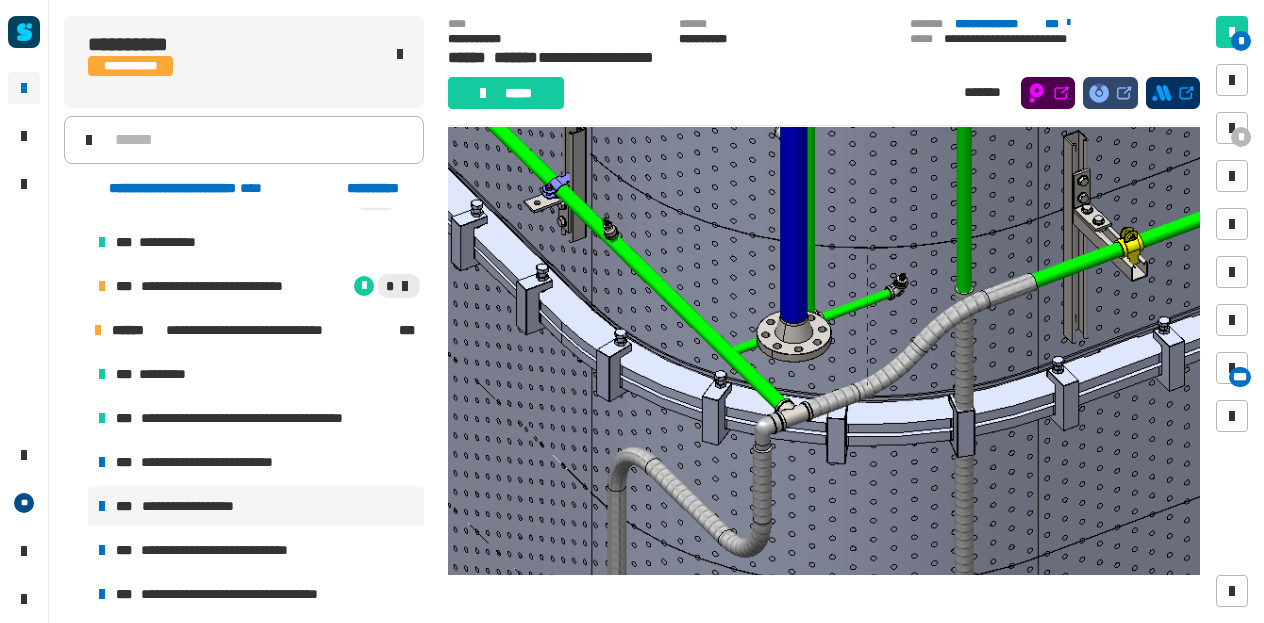 scroll, scrollTop: 131, scrollLeft: 0, axis: vertical 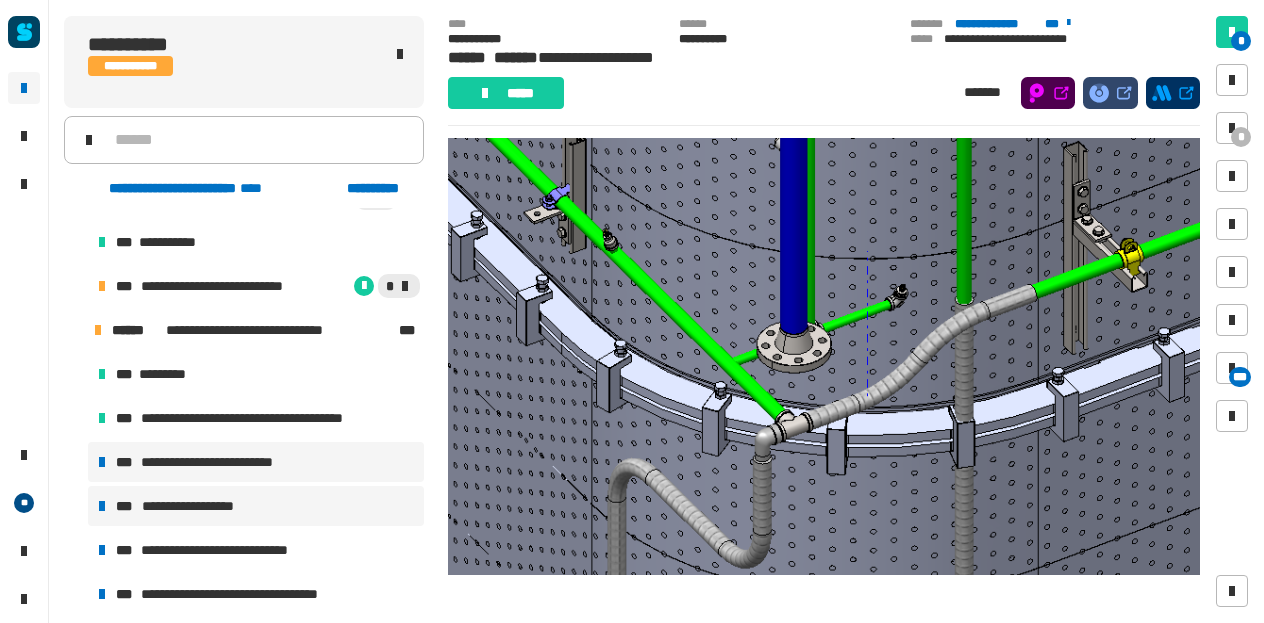 click on "**********" at bounding box center (222, 462) 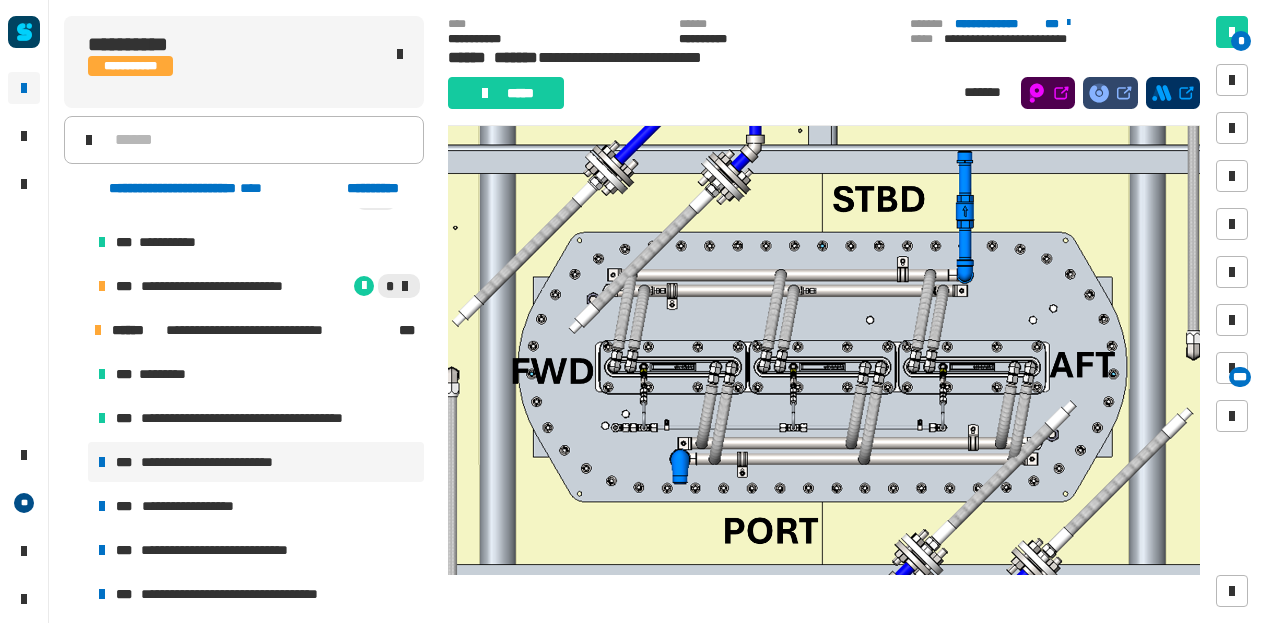 scroll, scrollTop: 0, scrollLeft: 0, axis: both 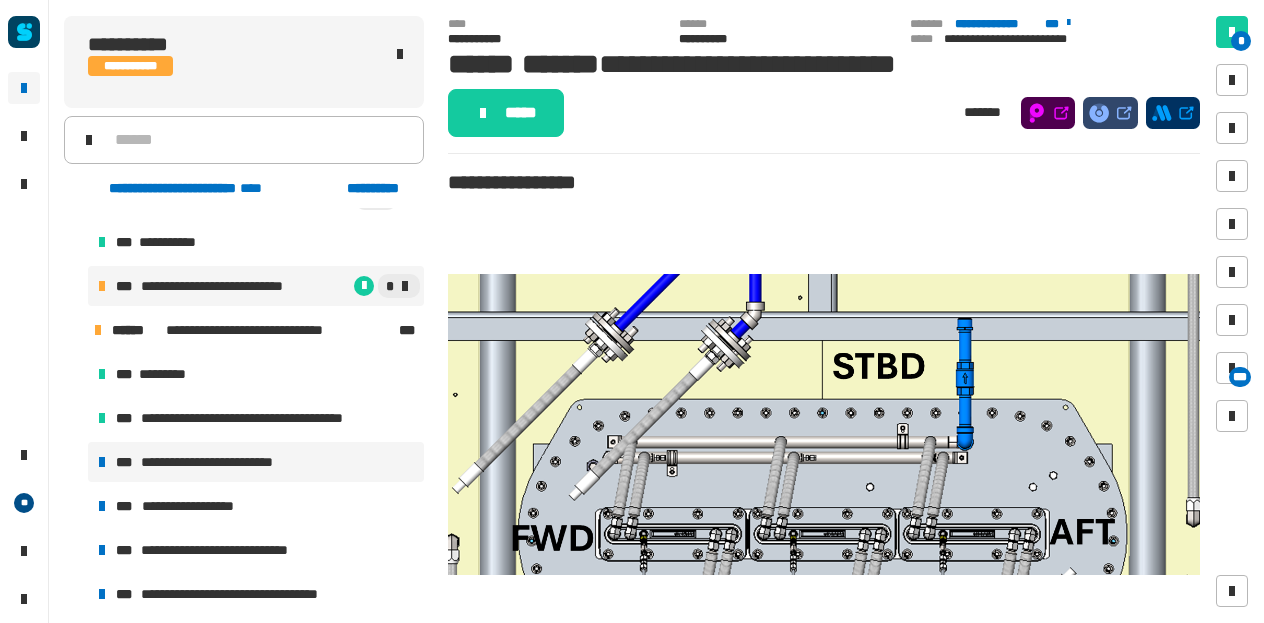click on "**********" at bounding box center (238, 286) 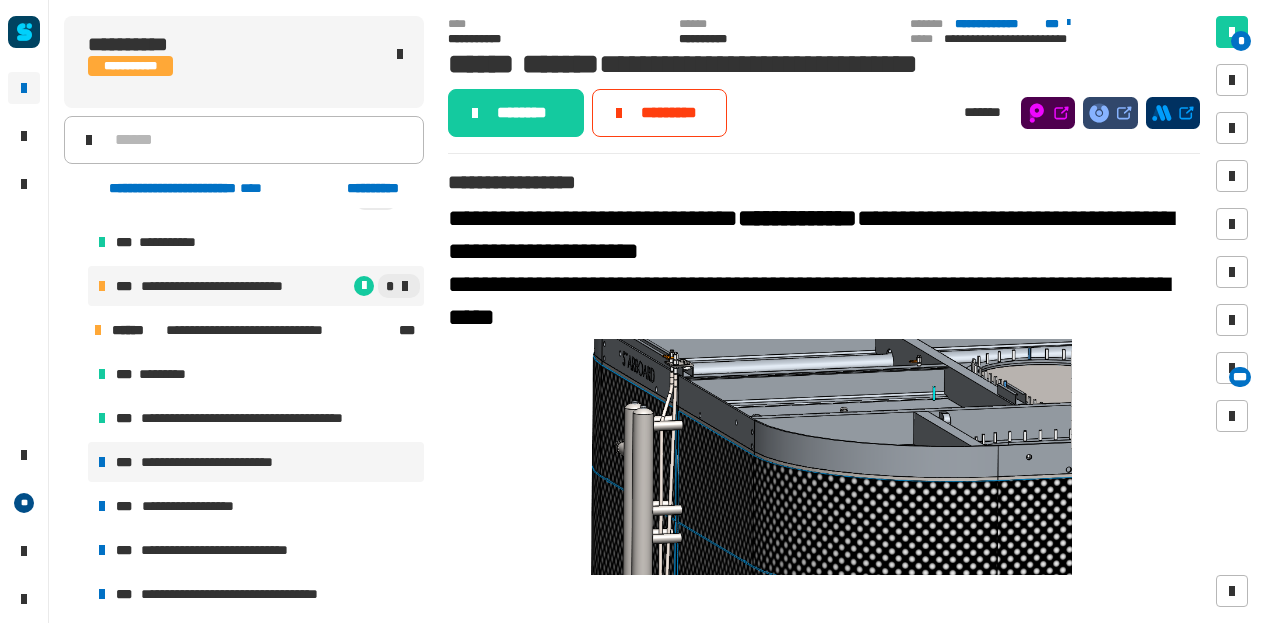 click on "**********" at bounding box center [222, 462] 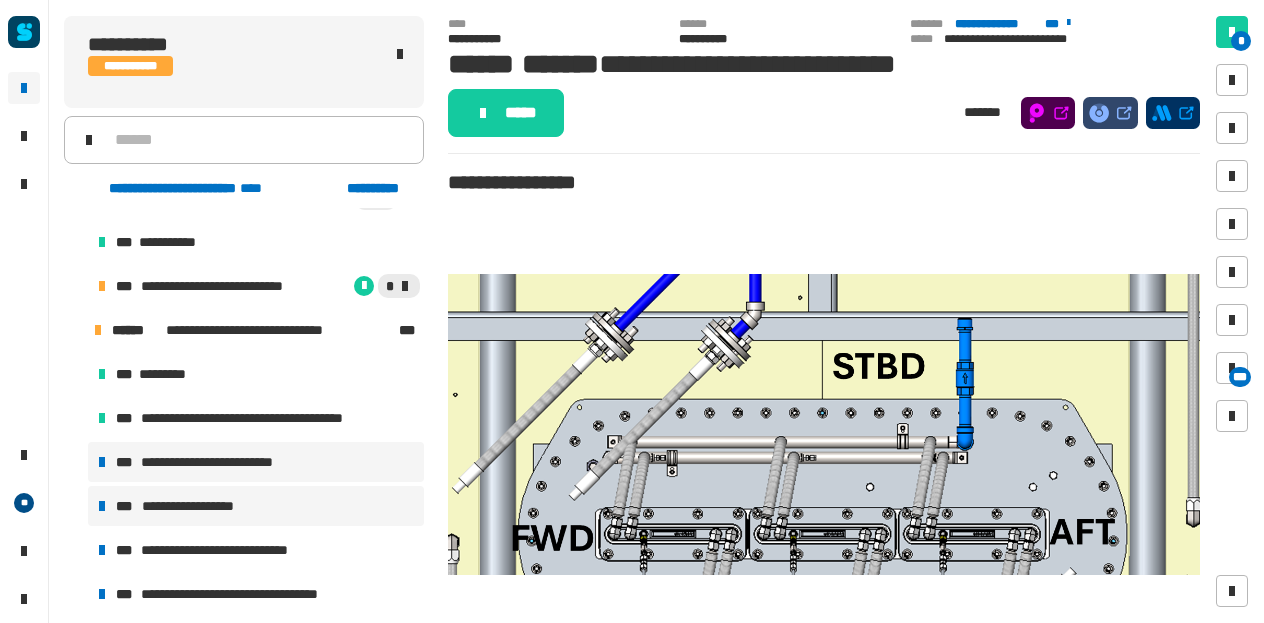 click on "**********" at bounding box center (204, 506) 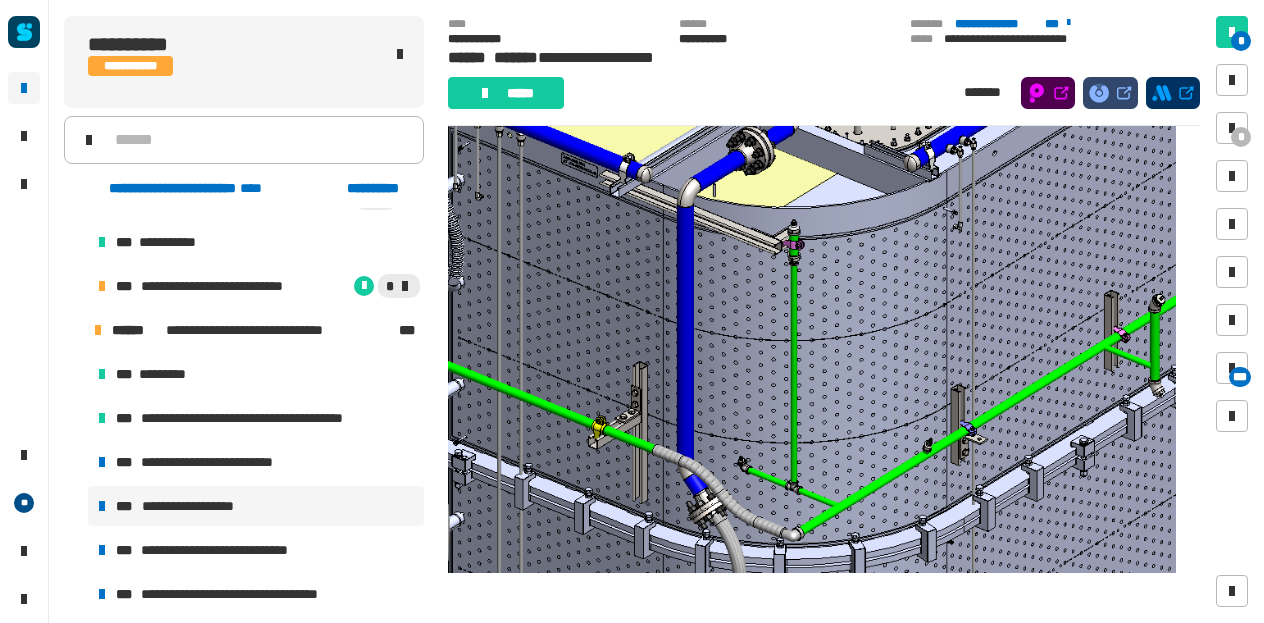scroll, scrollTop: 3143, scrollLeft: 0, axis: vertical 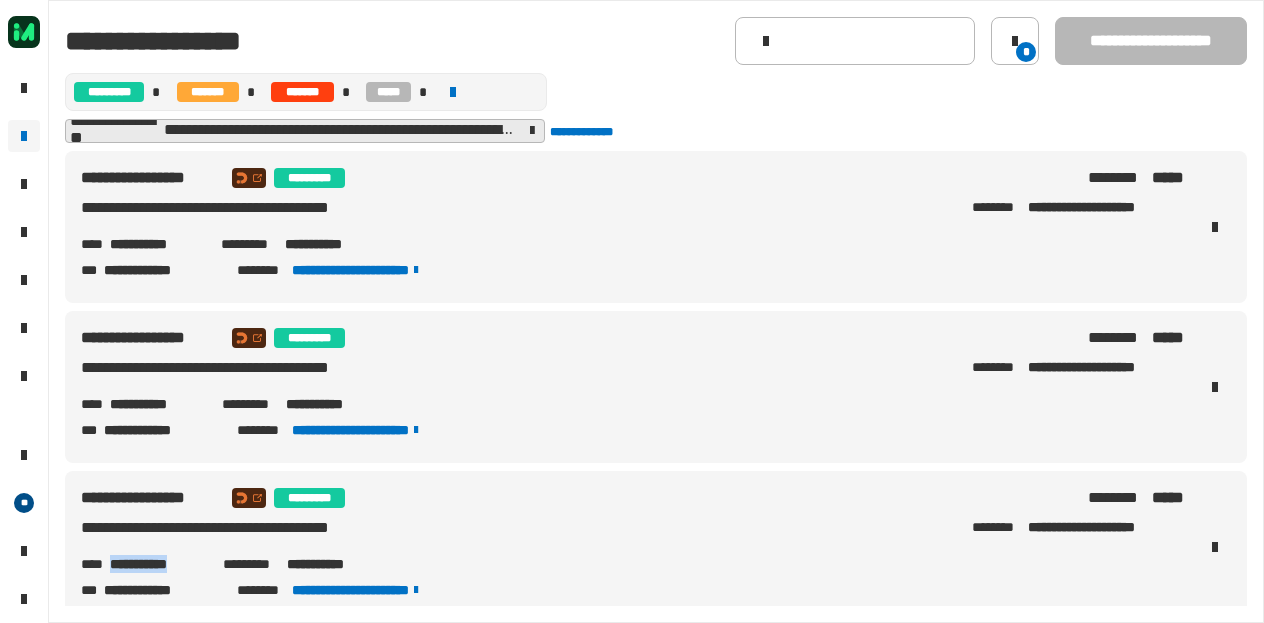 drag, startPoint x: 206, startPoint y: 561, endPoint x: 106, endPoint y: 566, distance: 100.12492 